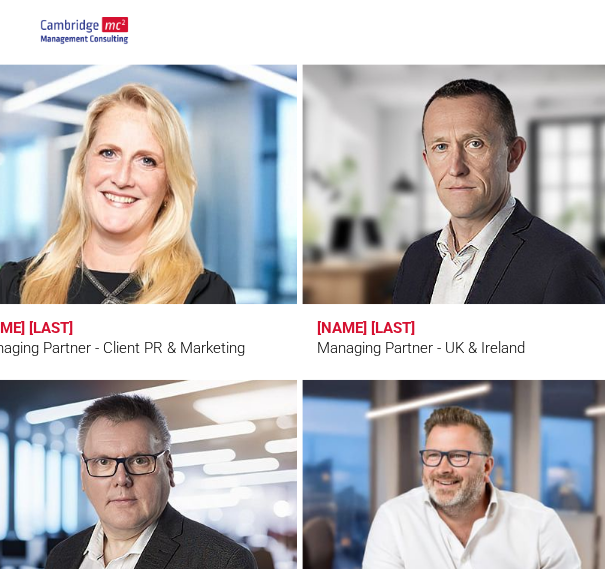 scroll, scrollTop: 2207, scrollLeft: 88, axis: both 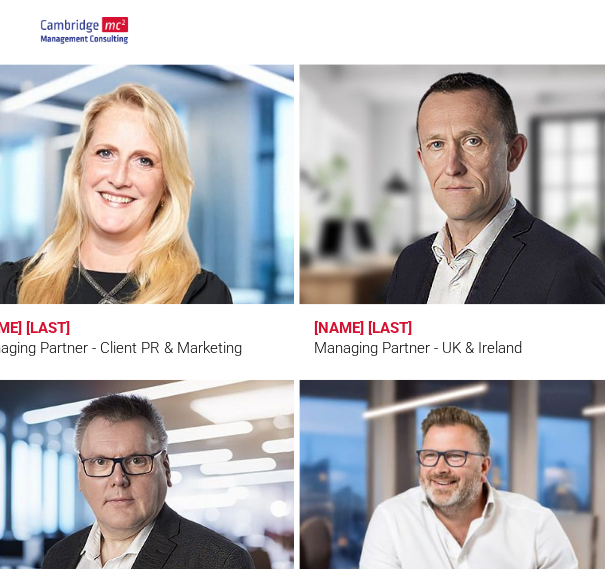 click on "[NAME] [LAST]" at bounding box center [363, 328] 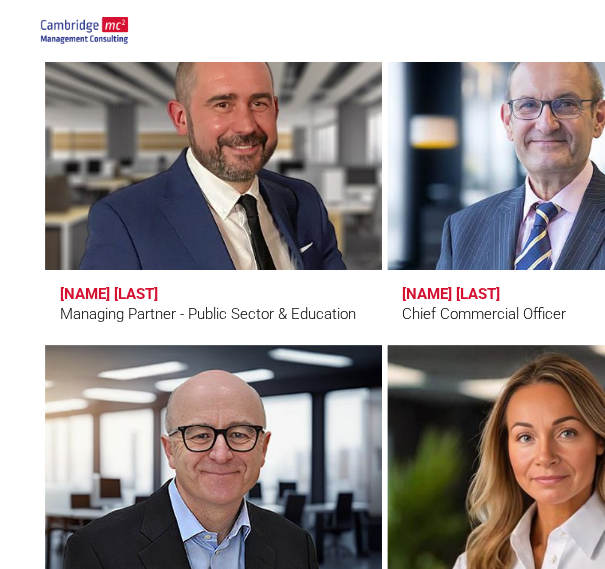 scroll, scrollTop: 1612, scrollLeft: 0, axis: vertical 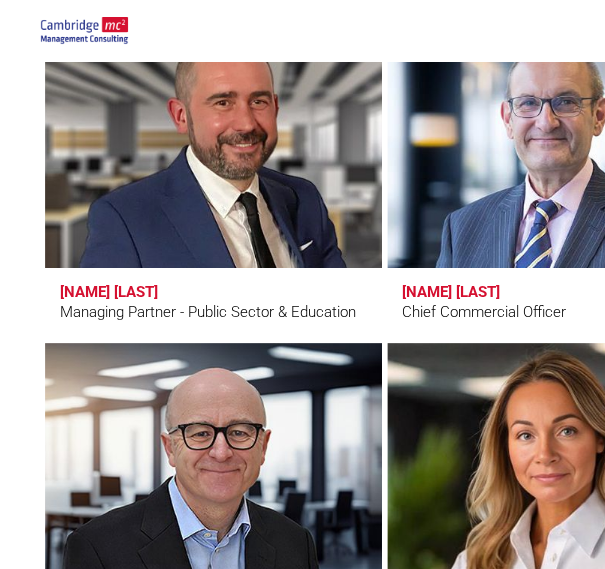 click on "[NAME] [LAST]" at bounding box center (109, 292) 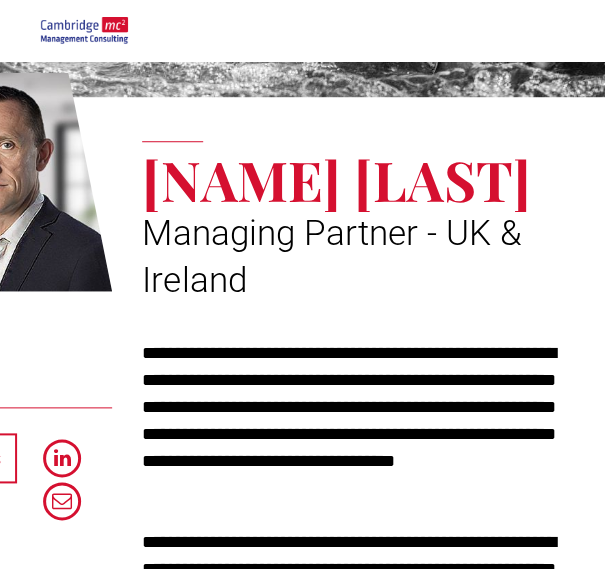 scroll, scrollTop: 274, scrollLeft: 147, axis: both 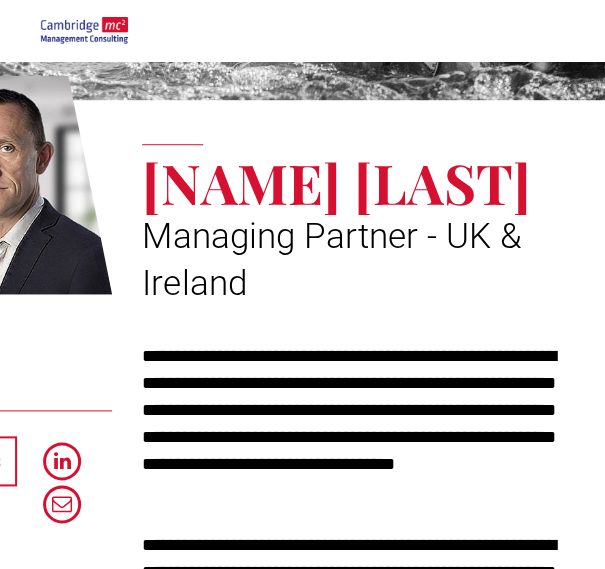 drag, startPoint x: 140, startPoint y: 177, endPoint x: 510, endPoint y: 154, distance: 370.71417 